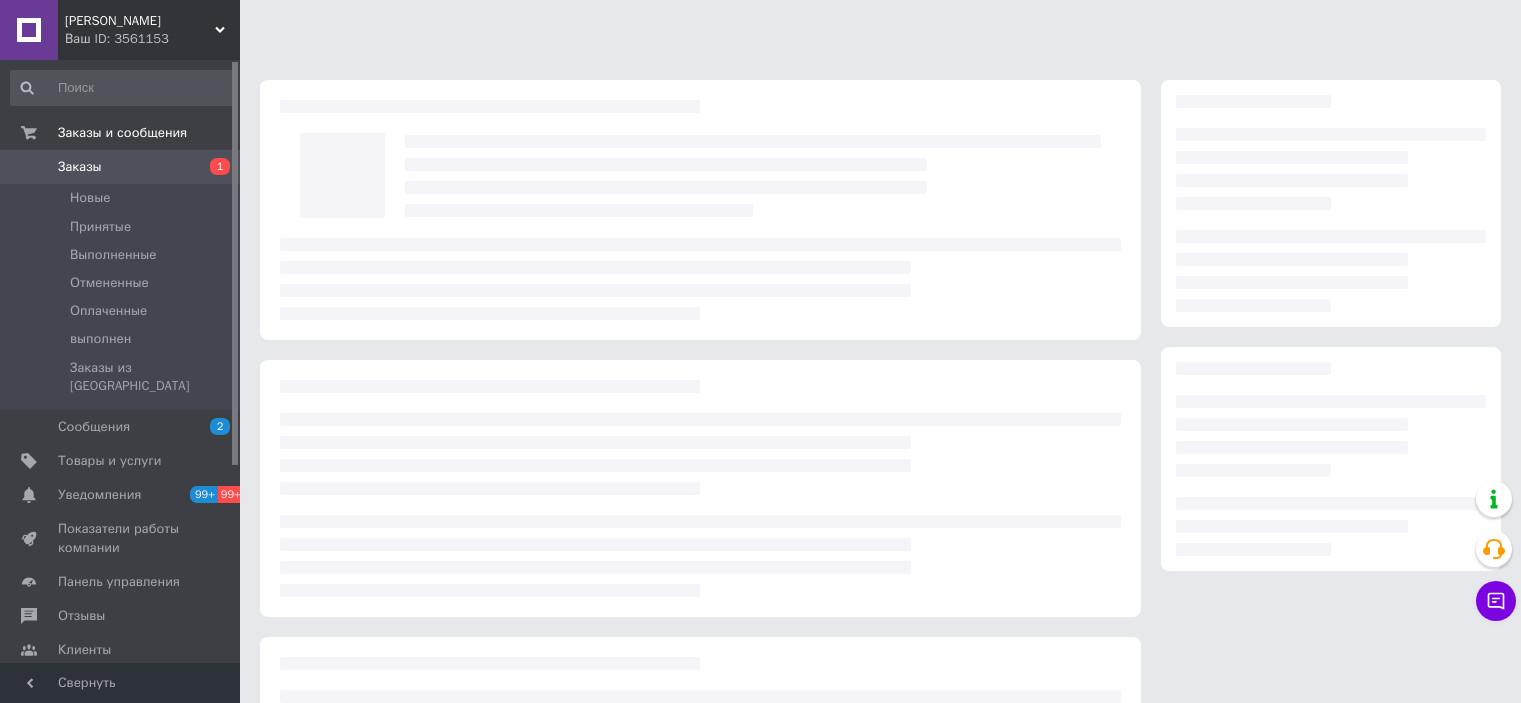 scroll, scrollTop: 0, scrollLeft: 0, axis: both 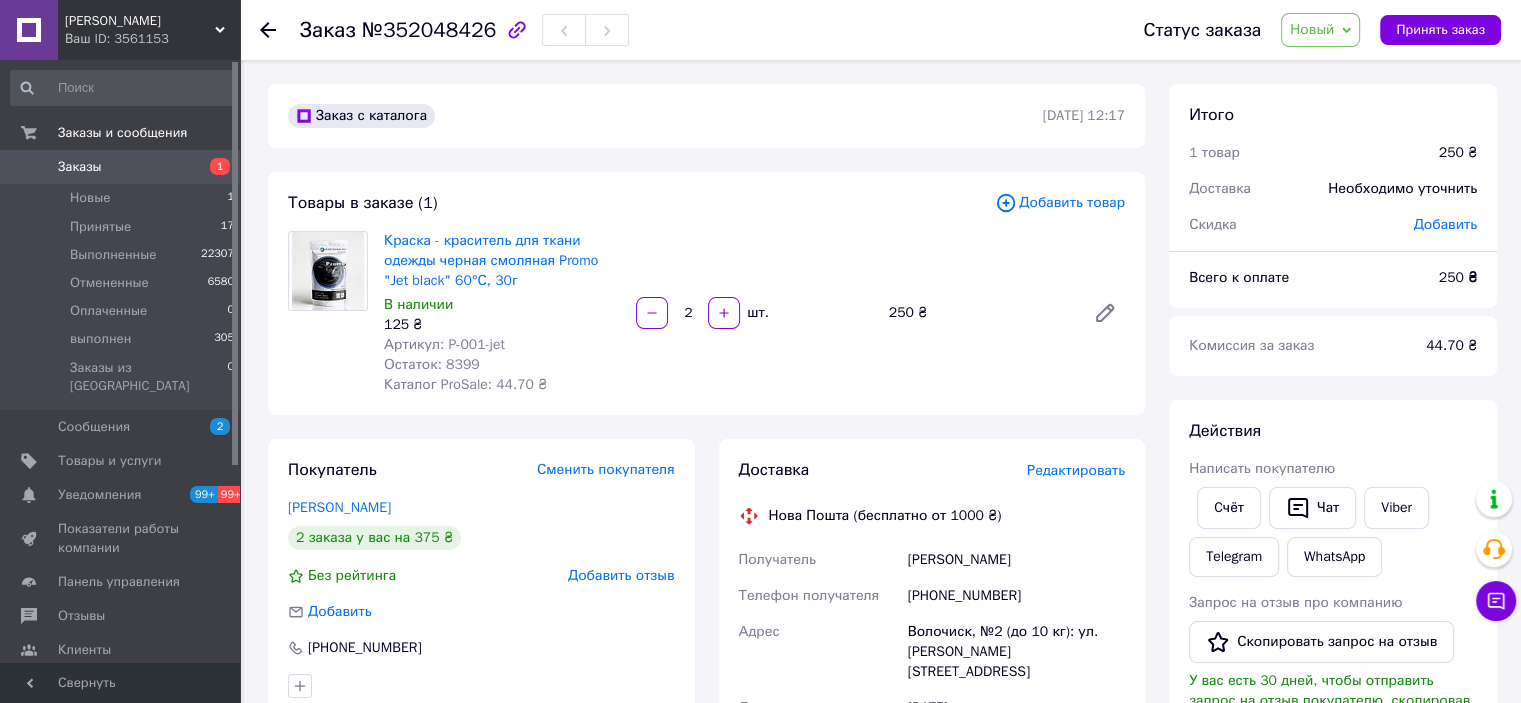 click on "Новый" at bounding box center [1312, 29] 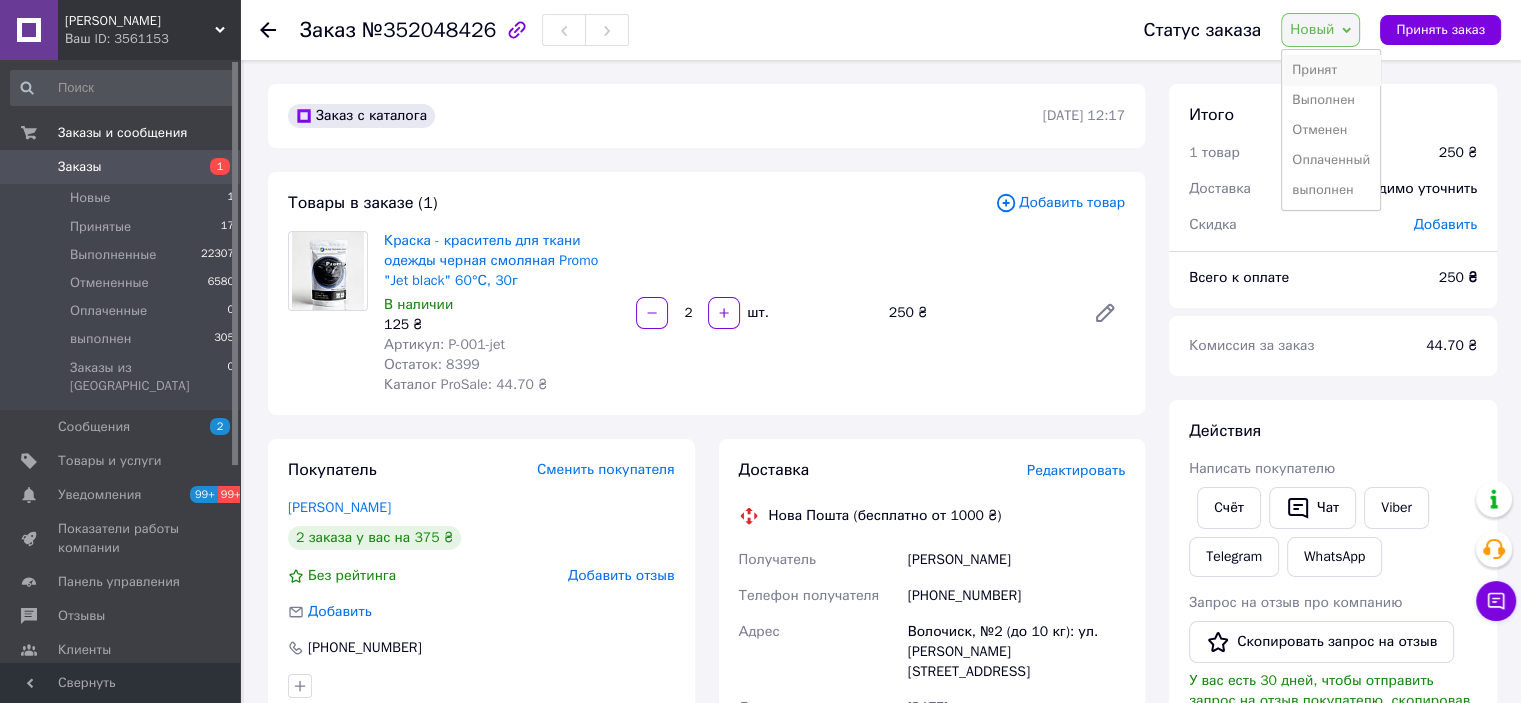 click on "Принят" at bounding box center [1331, 70] 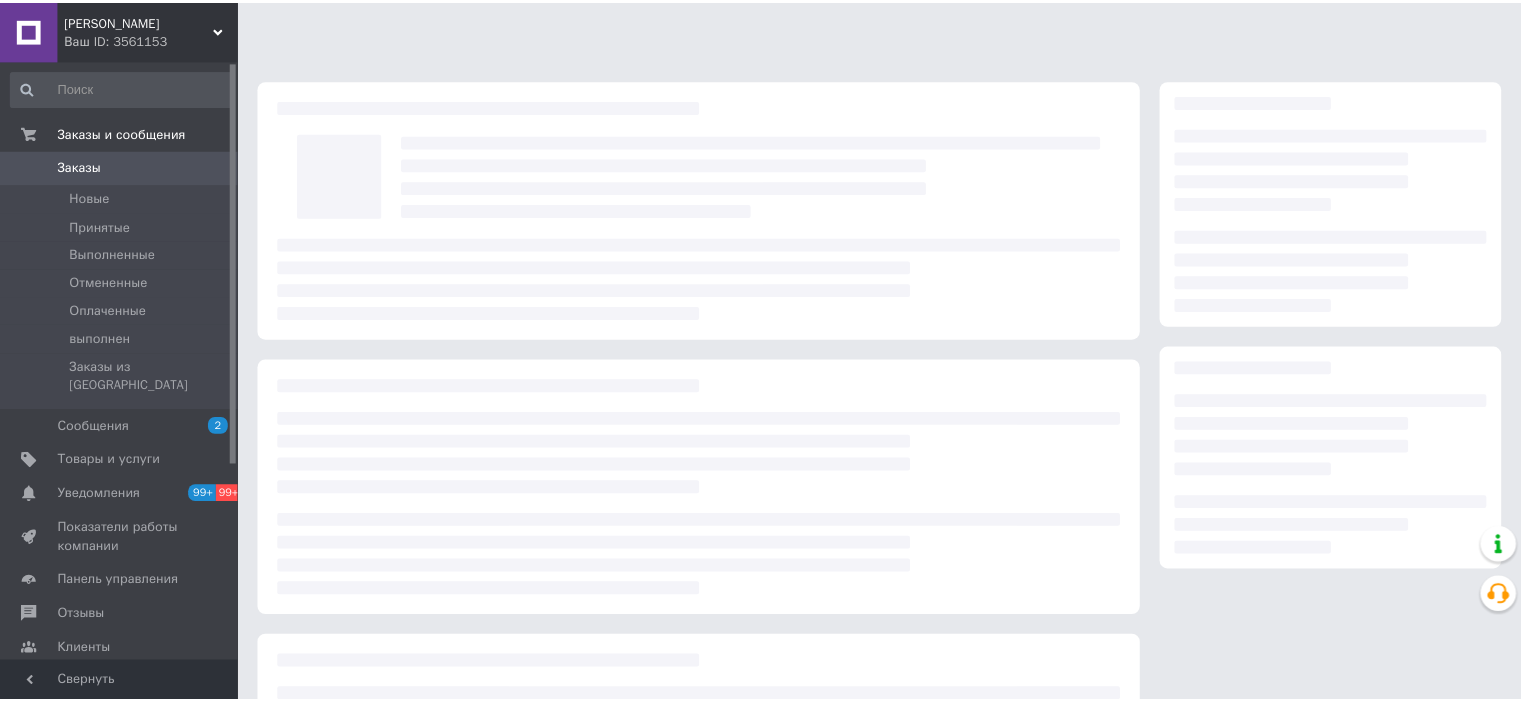 scroll, scrollTop: 0, scrollLeft: 0, axis: both 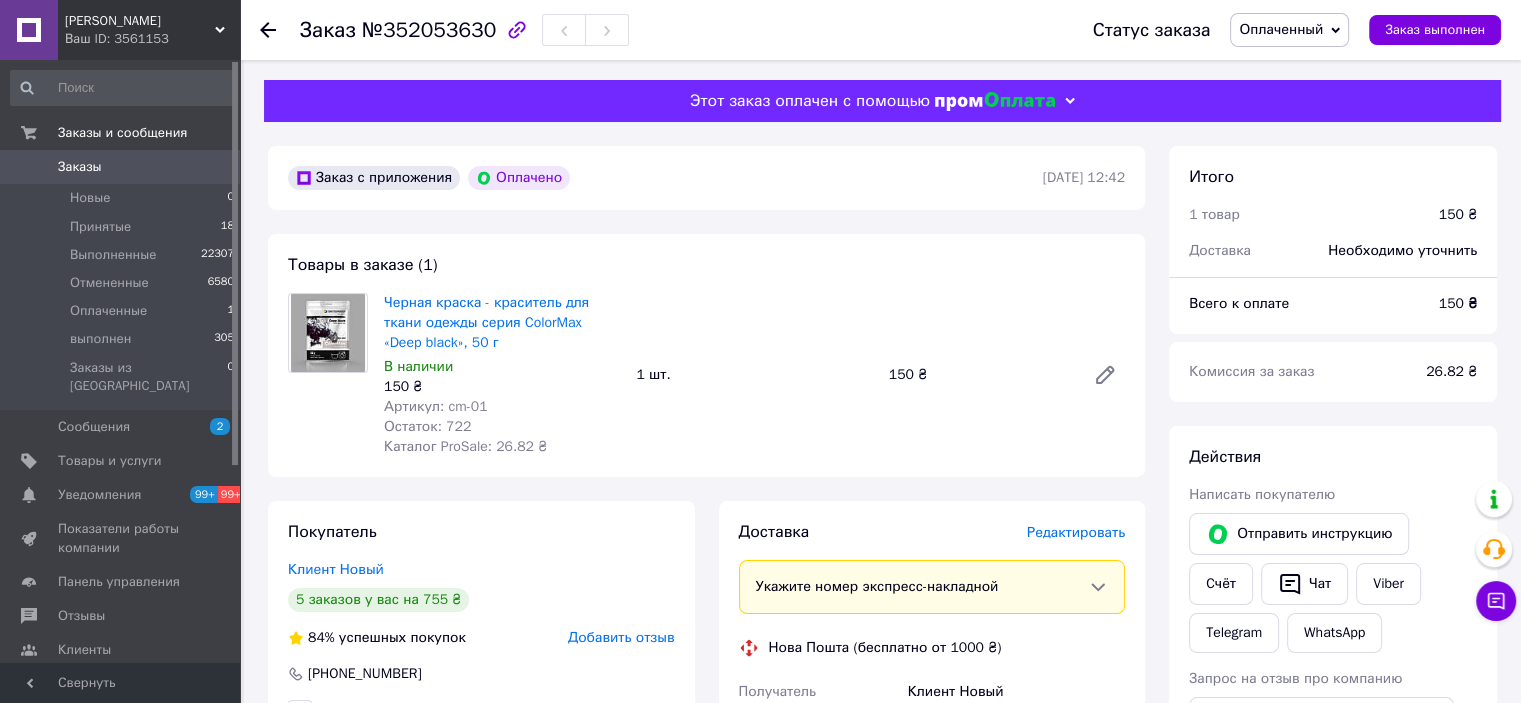 click on "Оплаченный" at bounding box center [1281, 29] 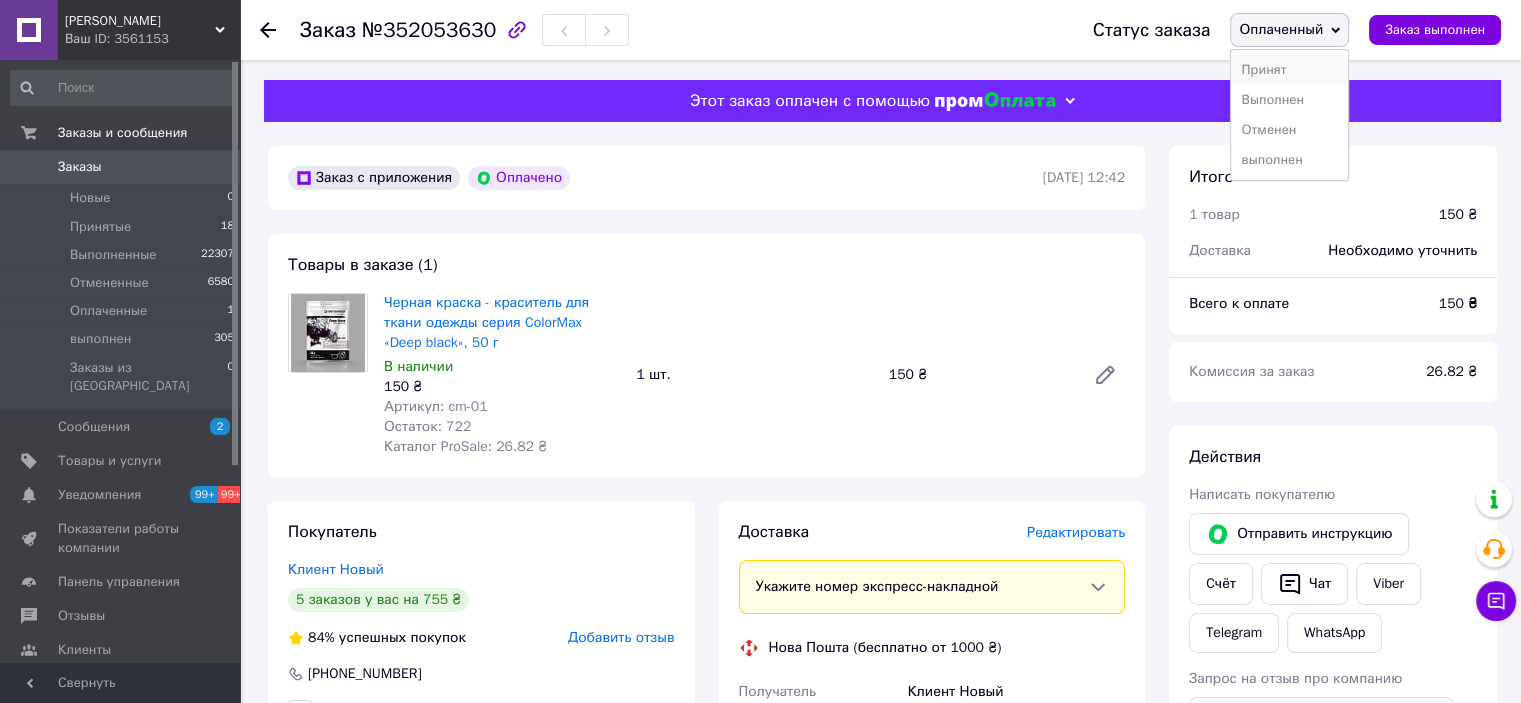 click on "Принят" at bounding box center (1289, 70) 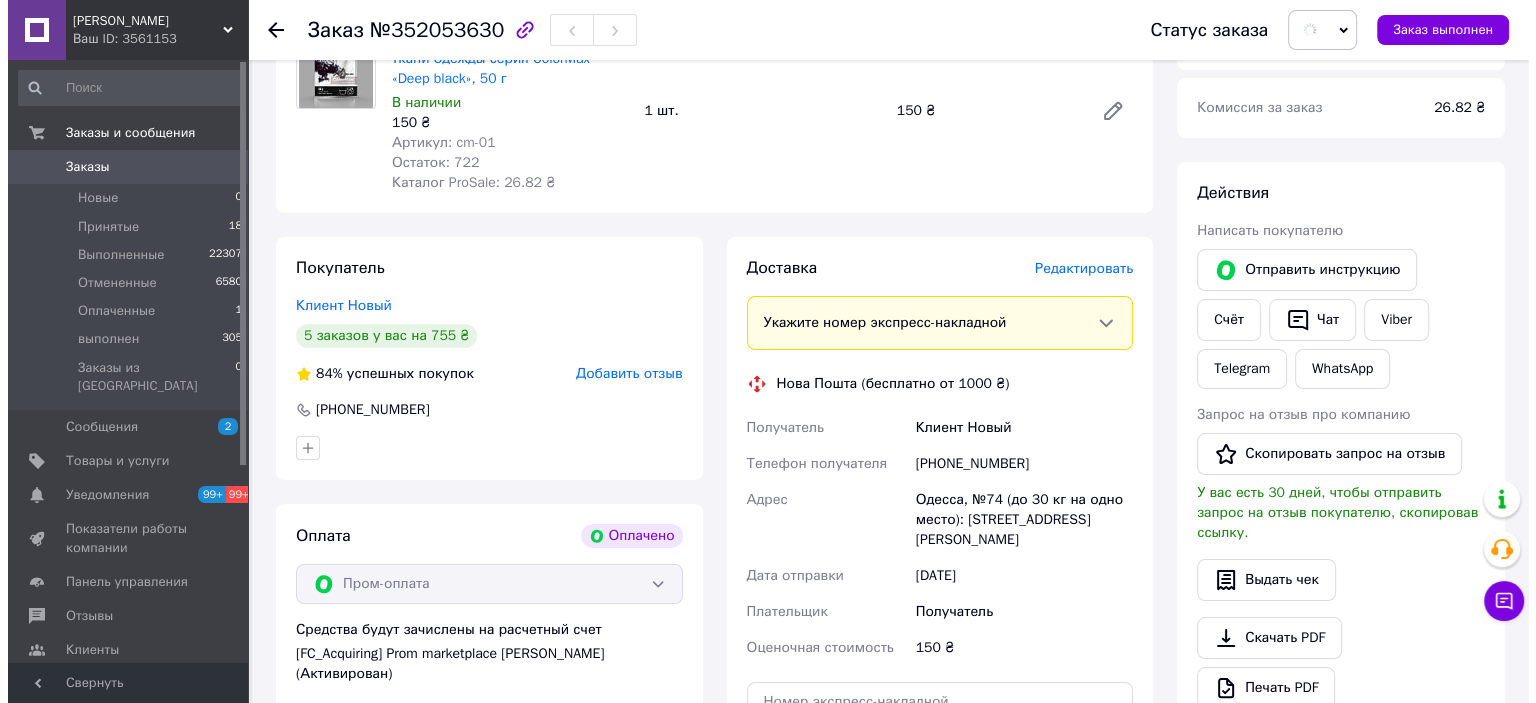 scroll, scrollTop: 400, scrollLeft: 0, axis: vertical 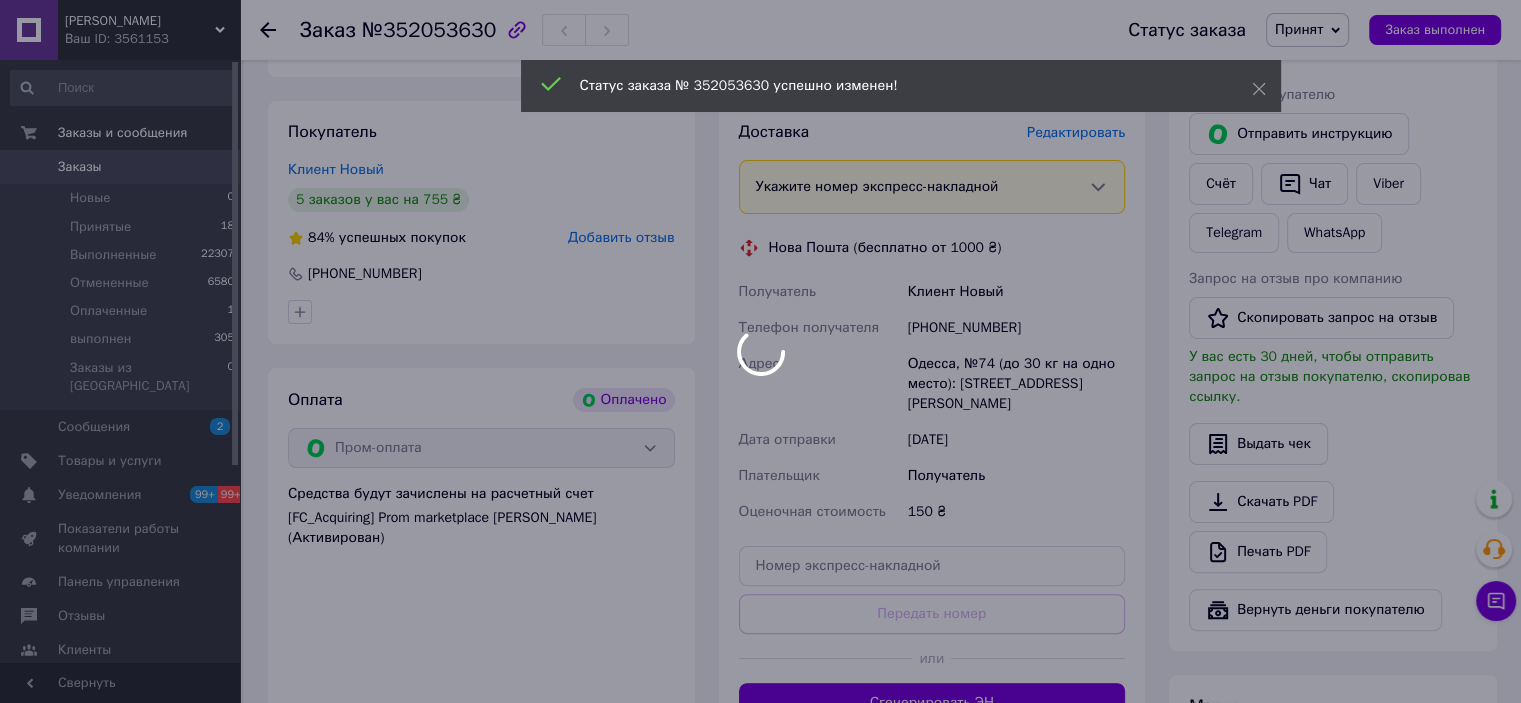 click at bounding box center [760, 351] 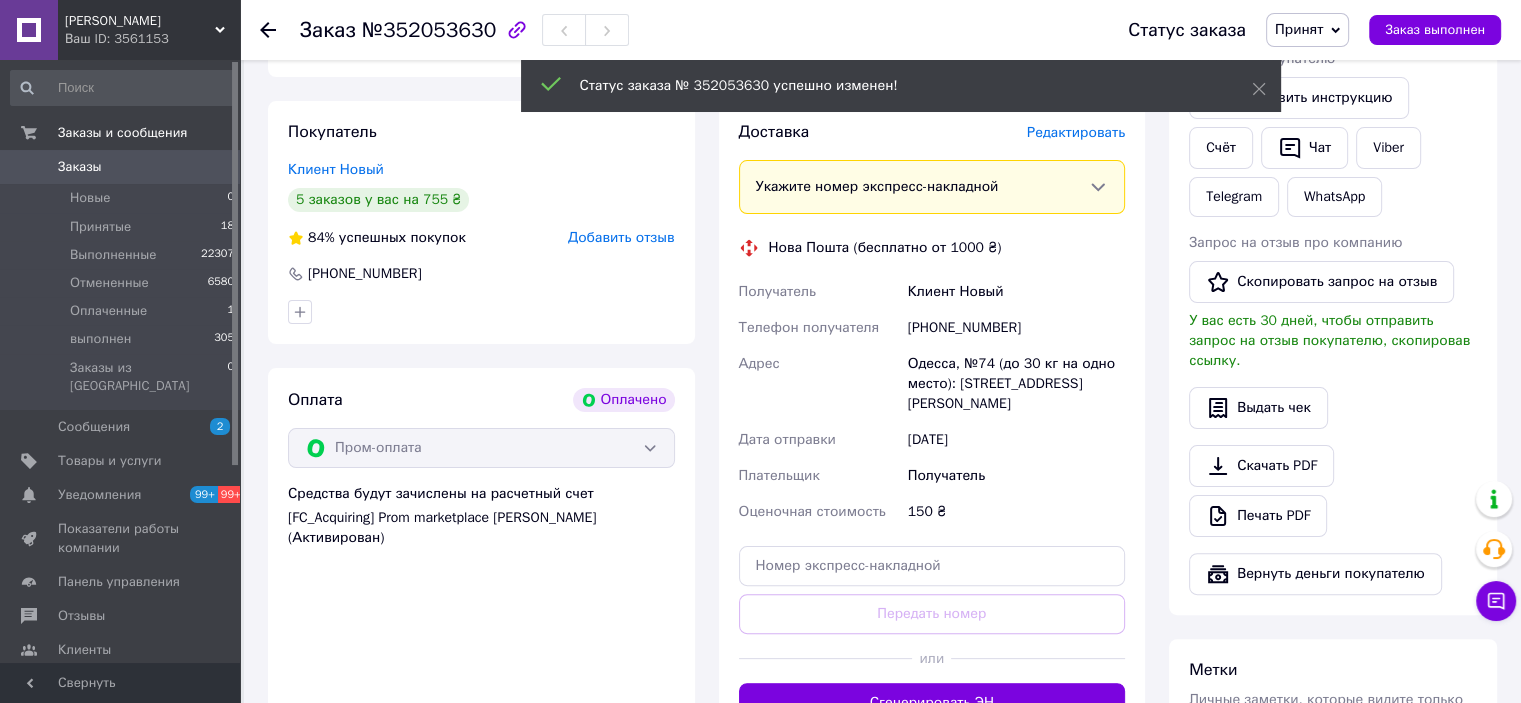 click on "Редактировать" at bounding box center (1076, 132) 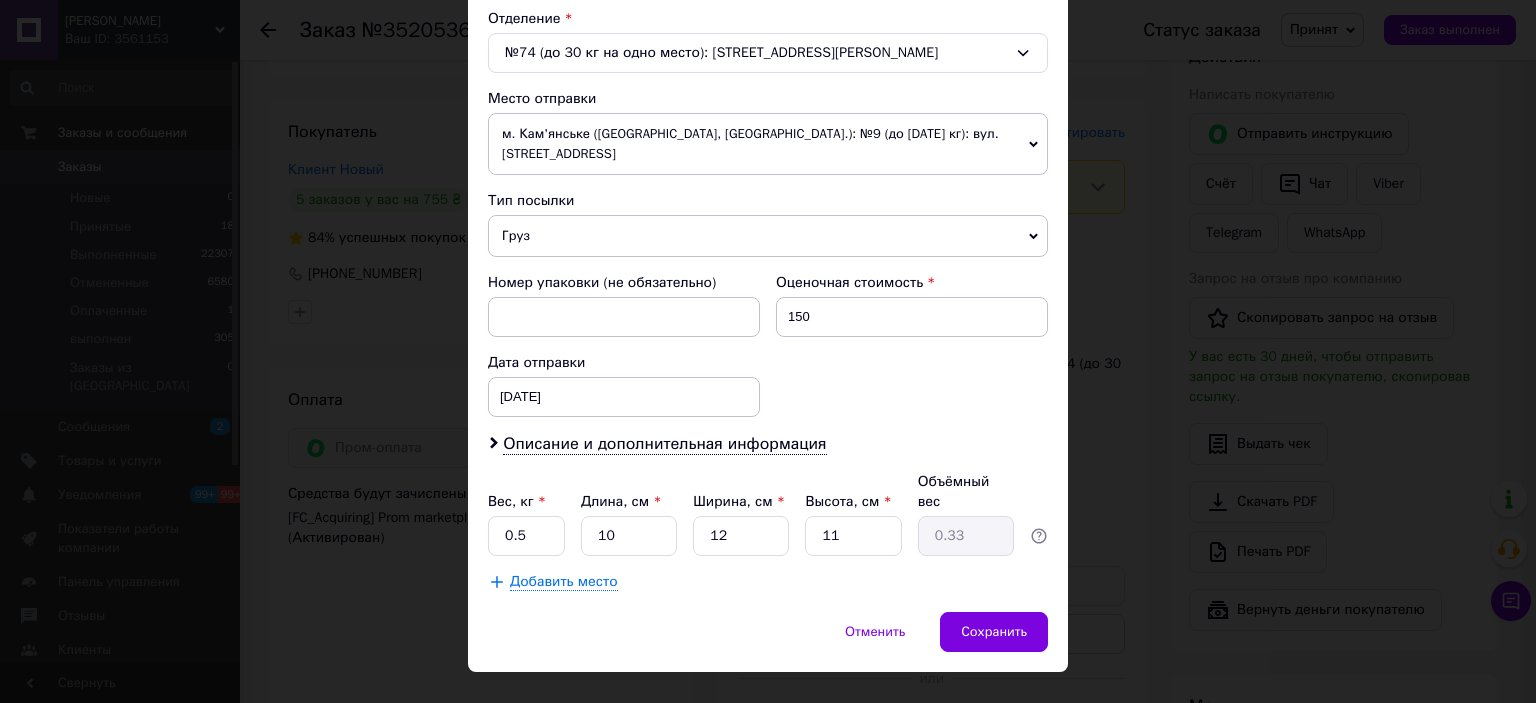 scroll, scrollTop: 639, scrollLeft: 0, axis: vertical 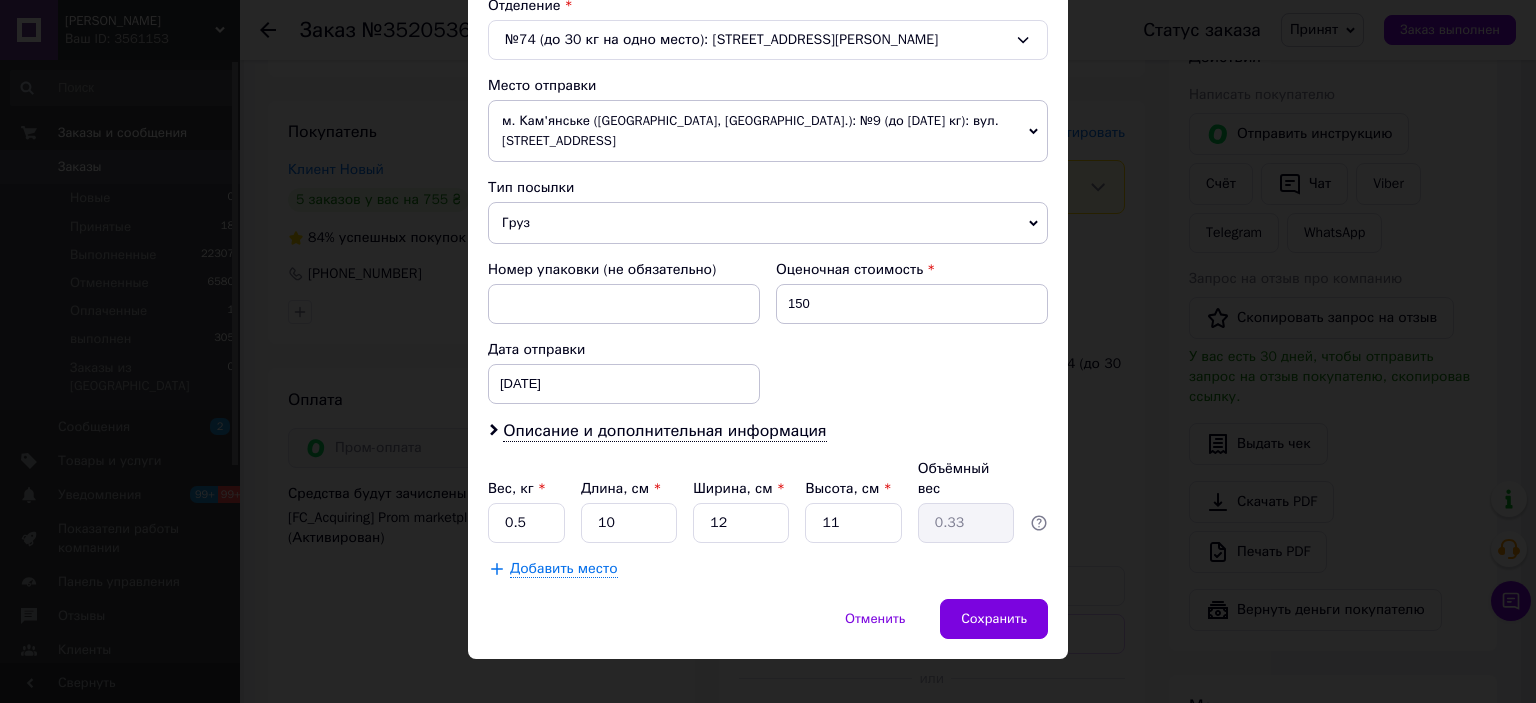 click on "м. Кам'янське ([GEOGRAPHIC_DATA], [GEOGRAPHIC_DATA].): №9 (до 1100 кг): вул. [STREET_ADDRESS]" at bounding box center (768, 131) 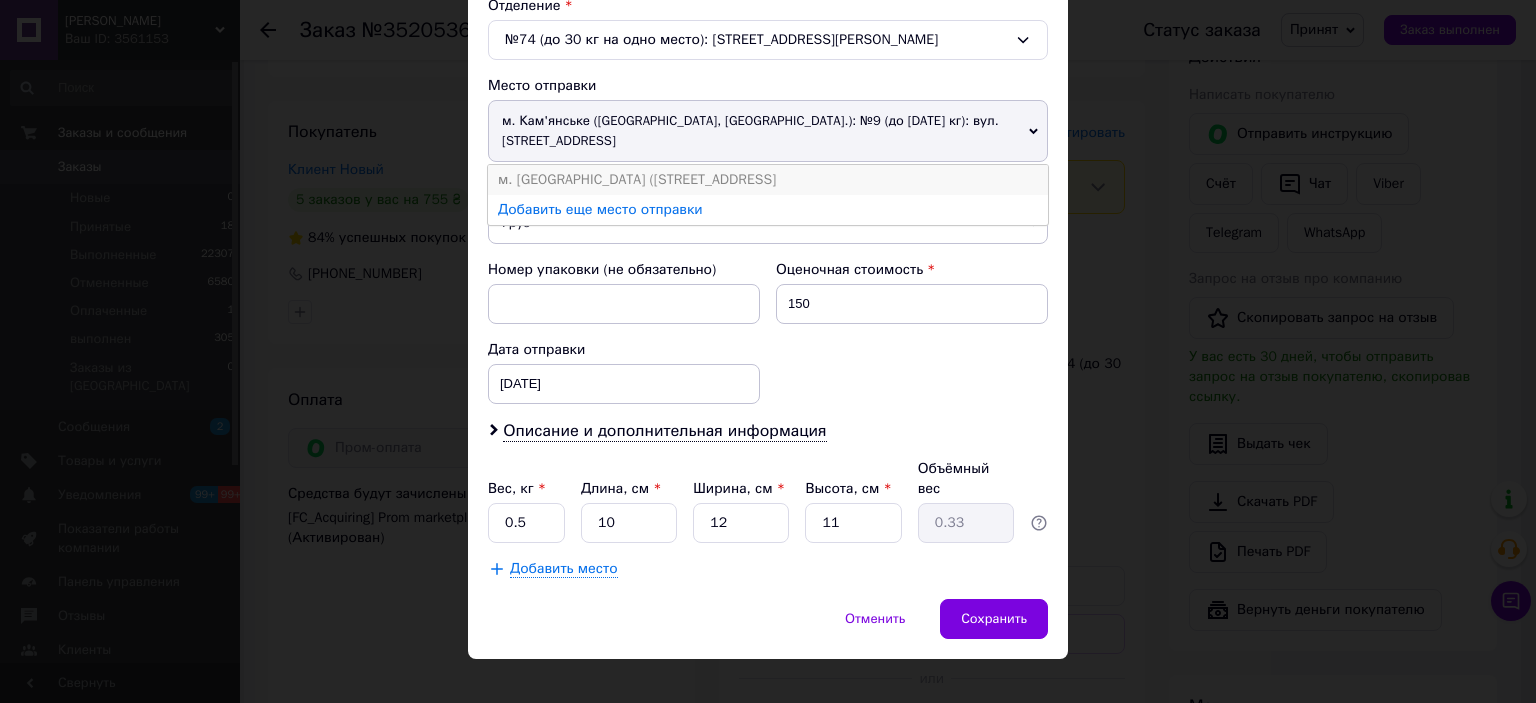 click on "м. Кам'янське ([STREET_ADDRESS]" at bounding box center [768, 180] 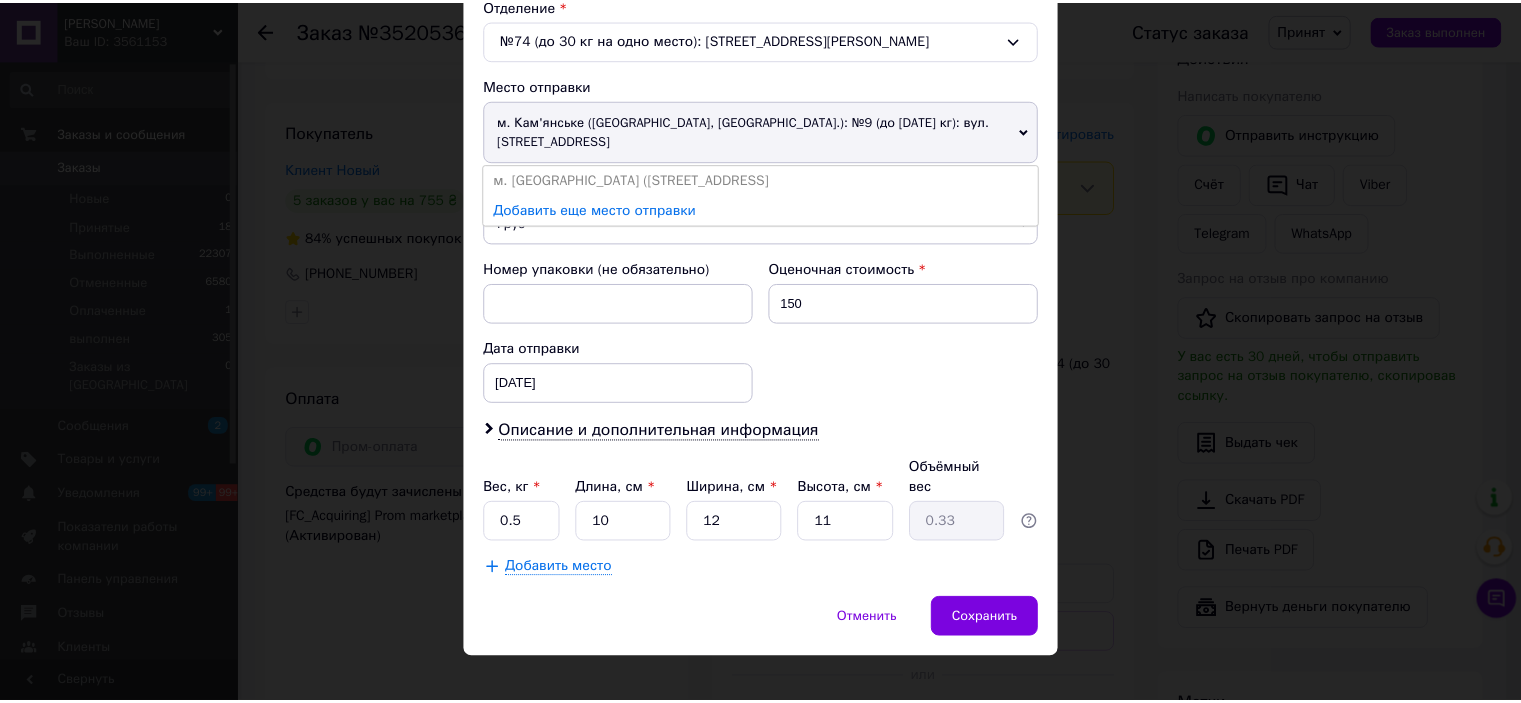 scroll, scrollTop: 619, scrollLeft: 0, axis: vertical 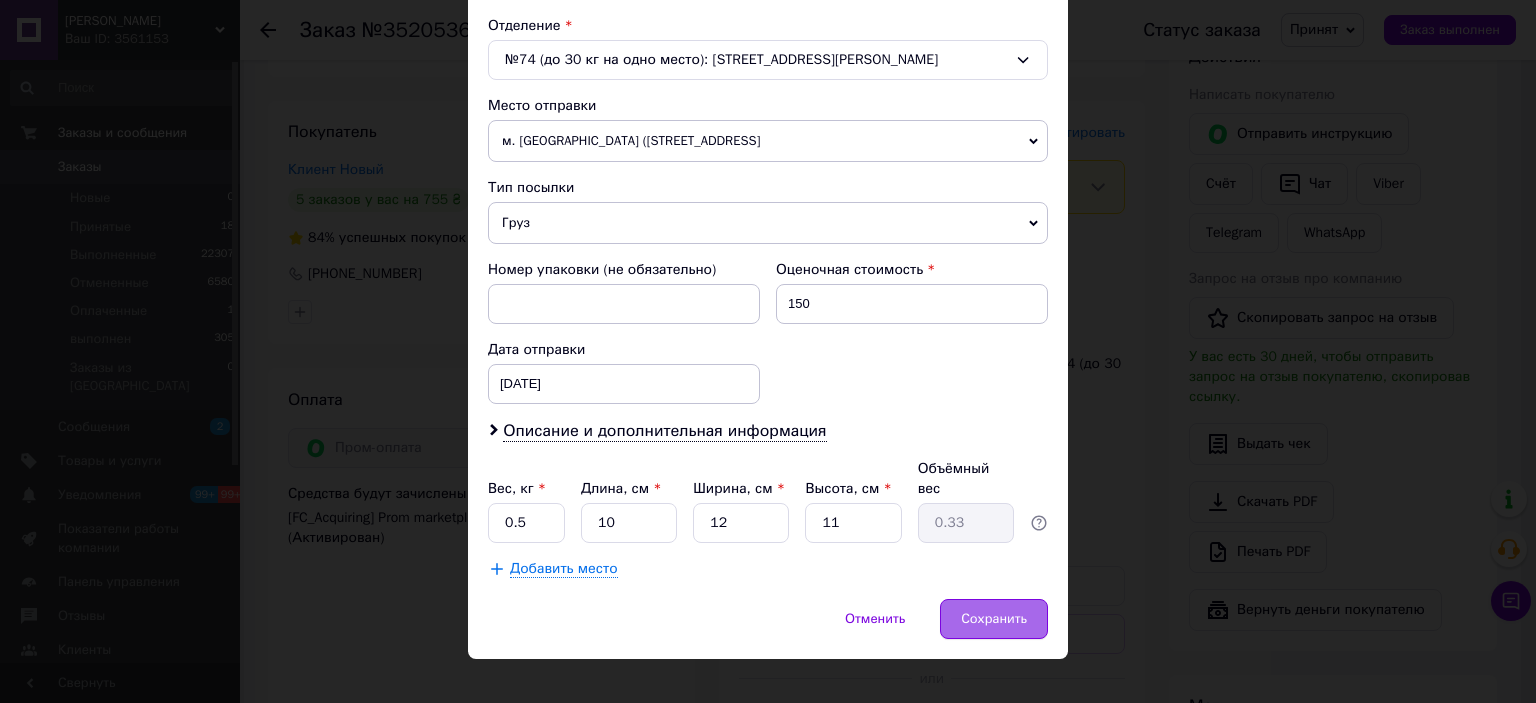 click on "Сохранить" at bounding box center (994, 619) 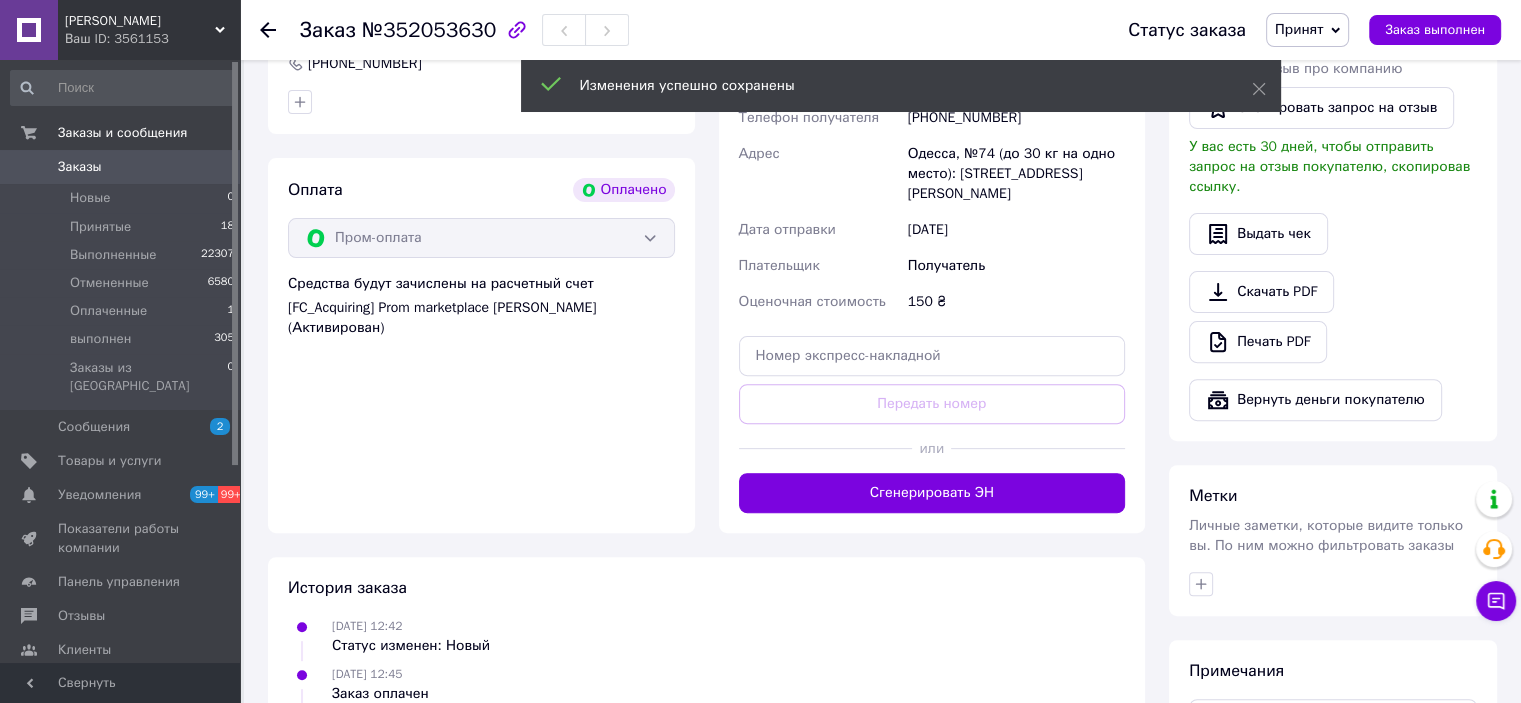 scroll, scrollTop: 900, scrollLeft: 0, axis: vertical 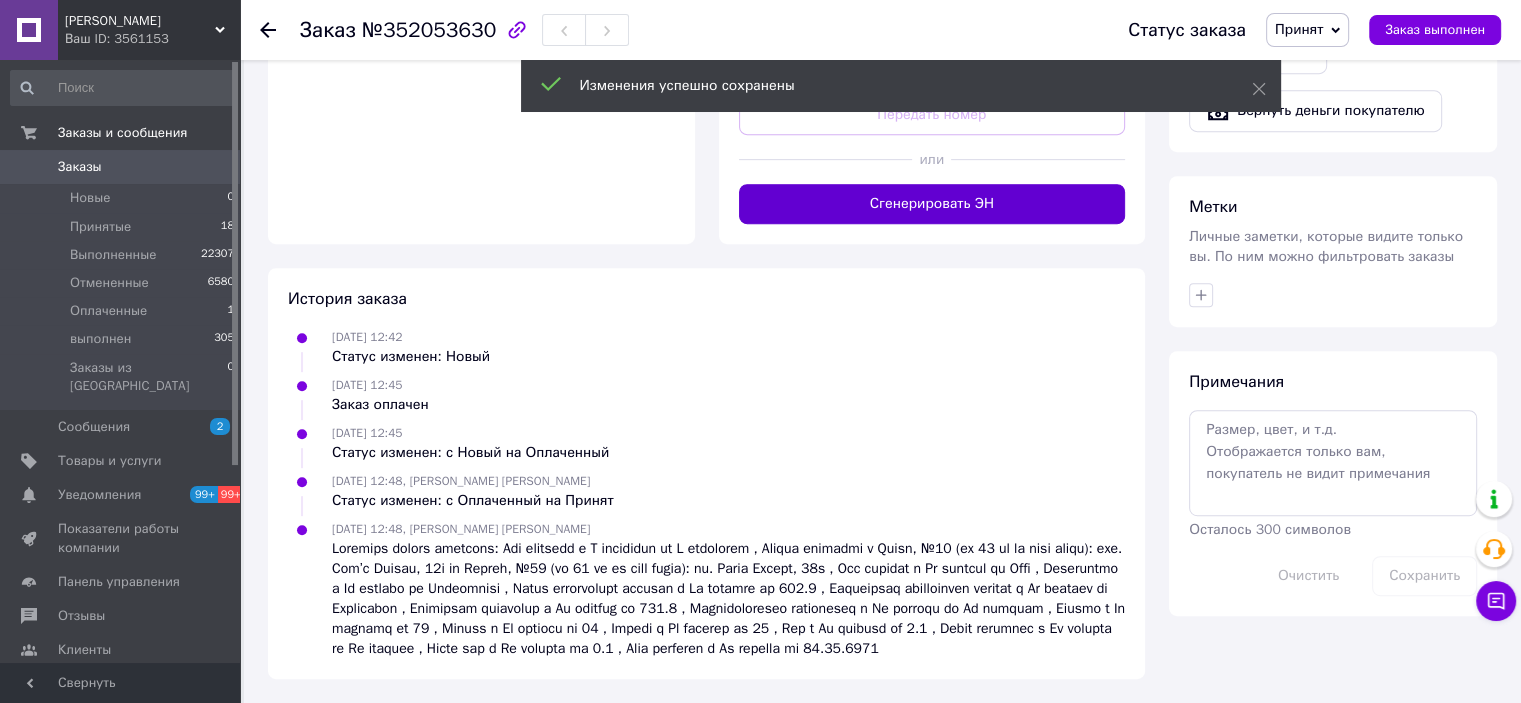 click on "Сгенерировать ЭН" at bounding box center [932, 204] 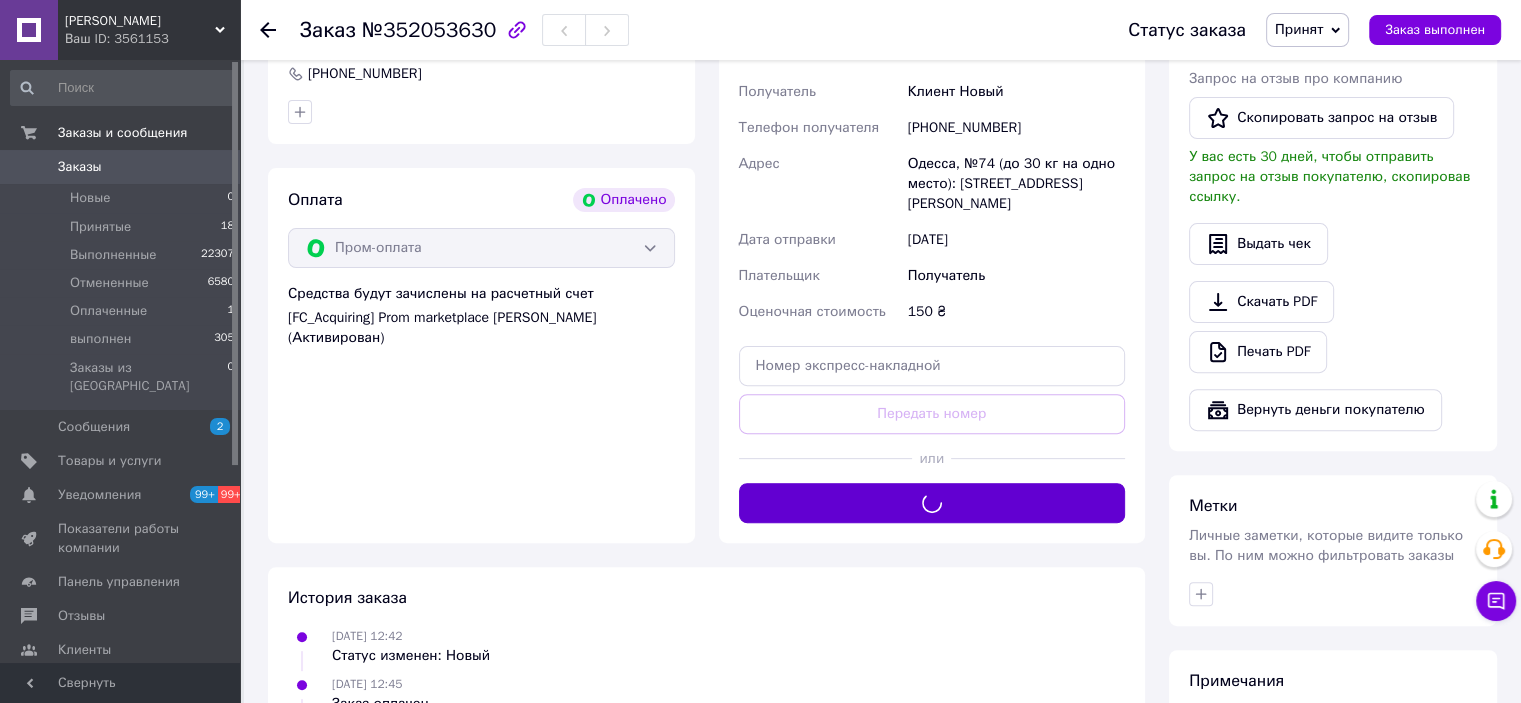 scroll, scrollTop: 400, scrollLeft: 0, axis: vertical 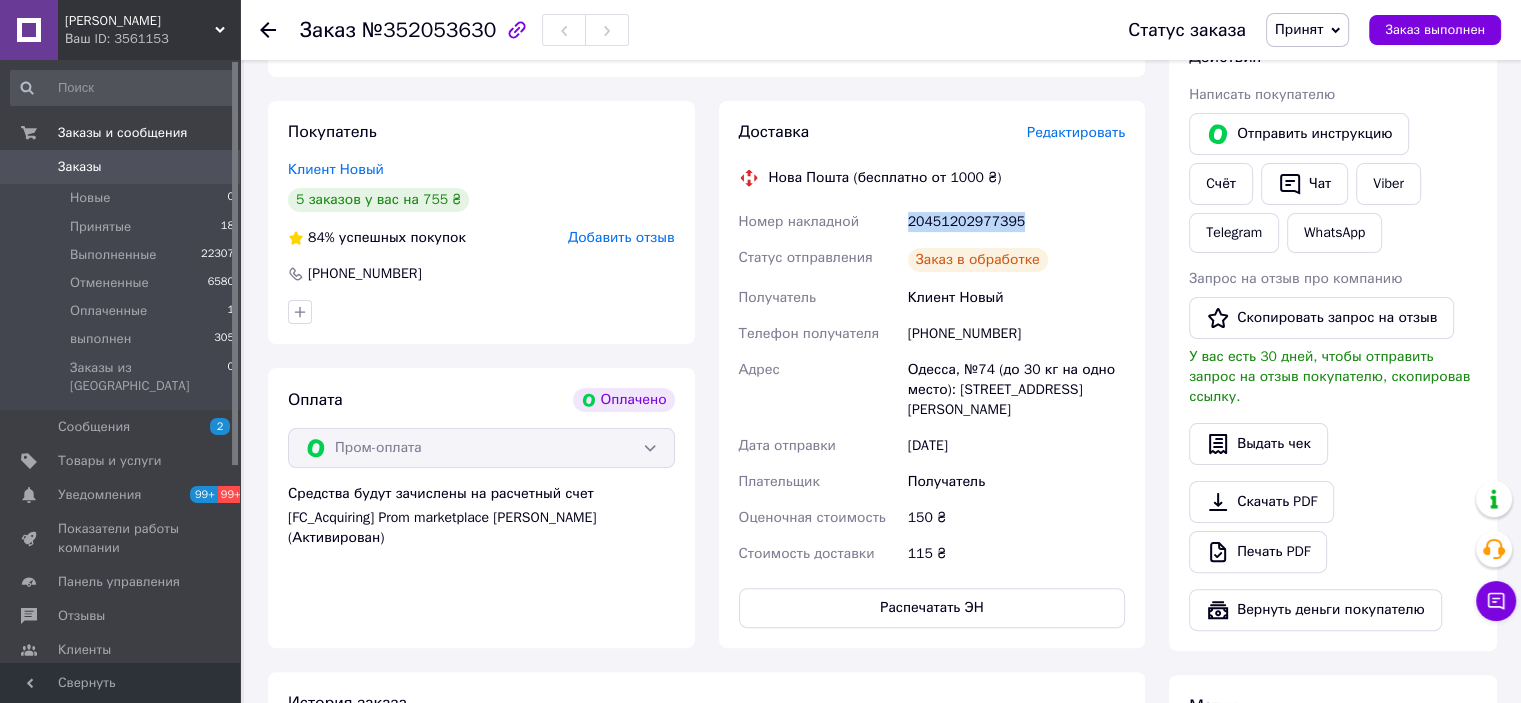 drag, startPoint x: 892, startPoint y: 227, endPoint x: 1028, endPoint y: 219, distance: 136.23509 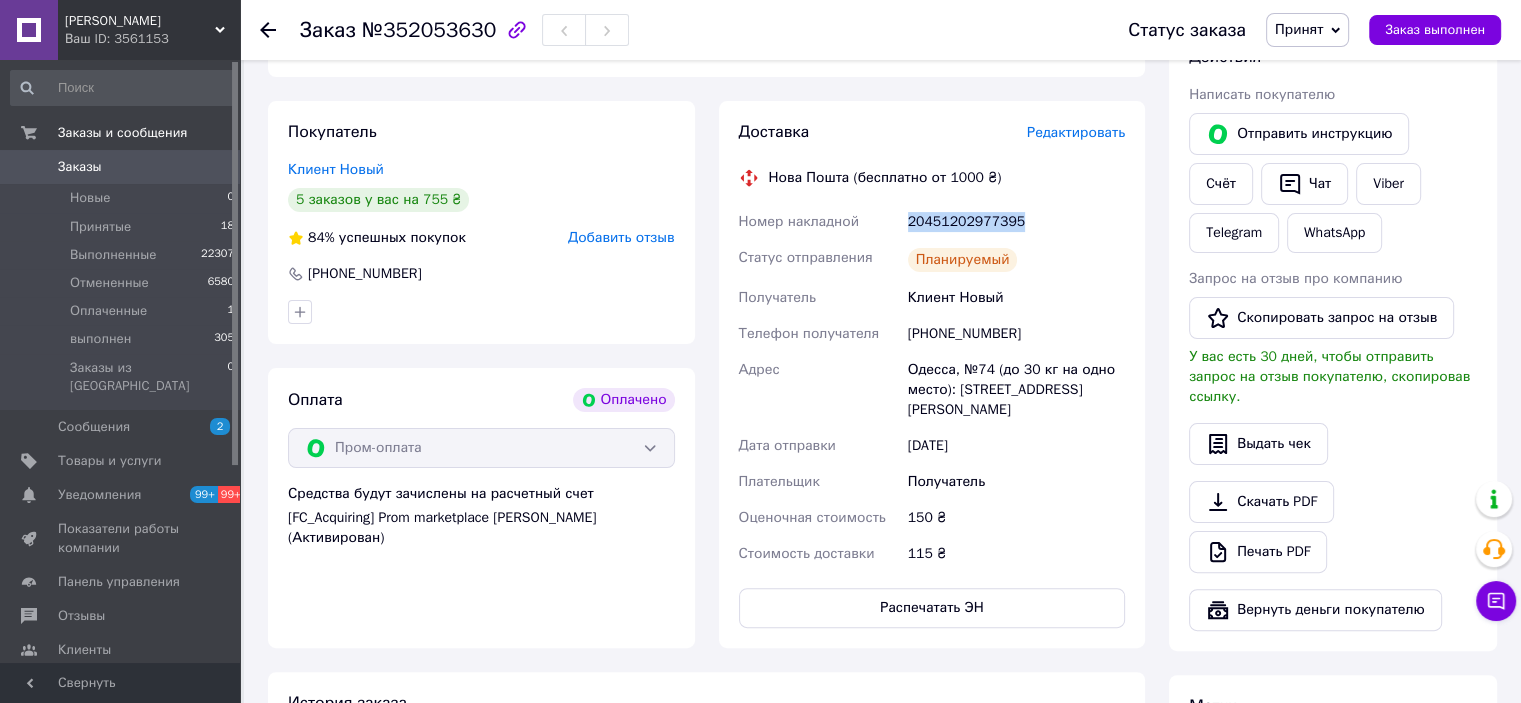 copy on "Номер накладной 20451202977395" 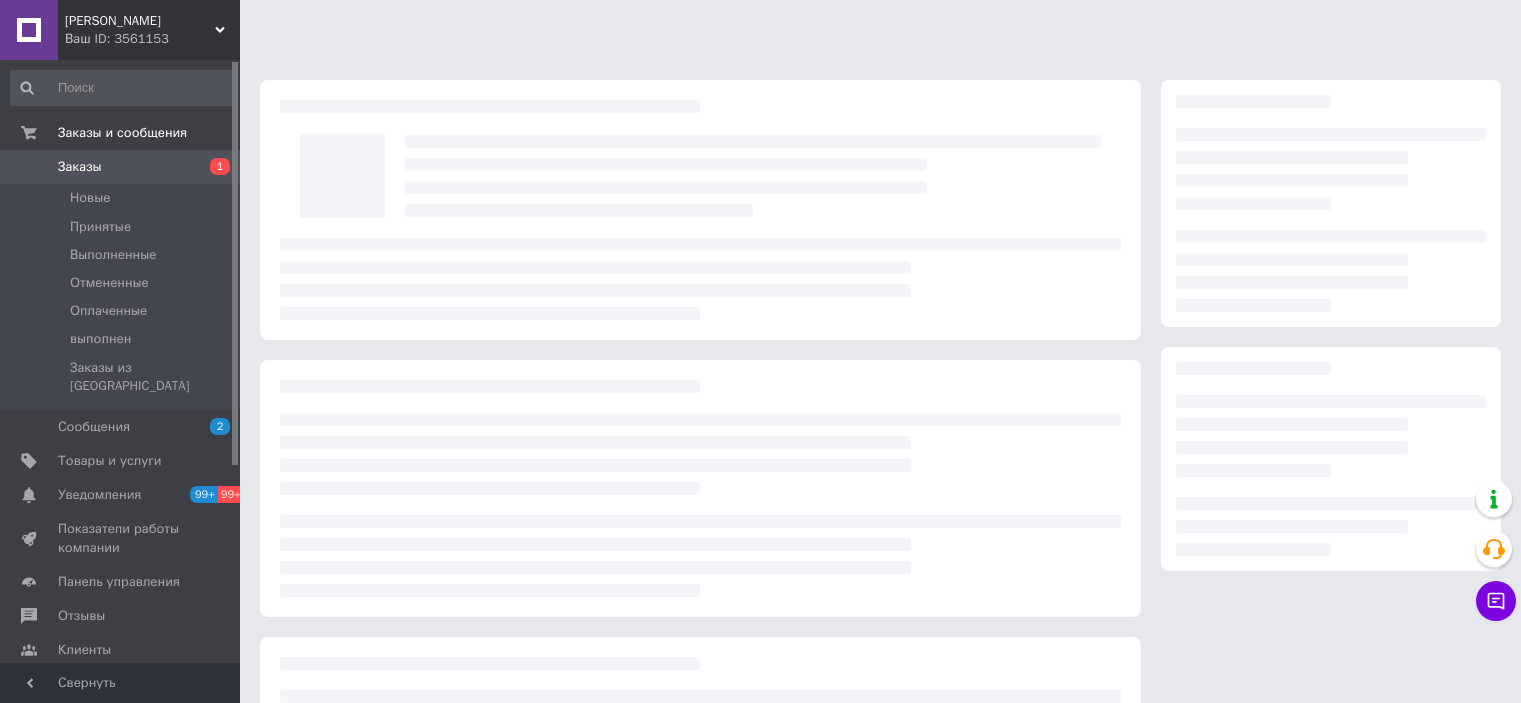 scroll, scrollTop: 0, scrollLeft: 0, axis: both 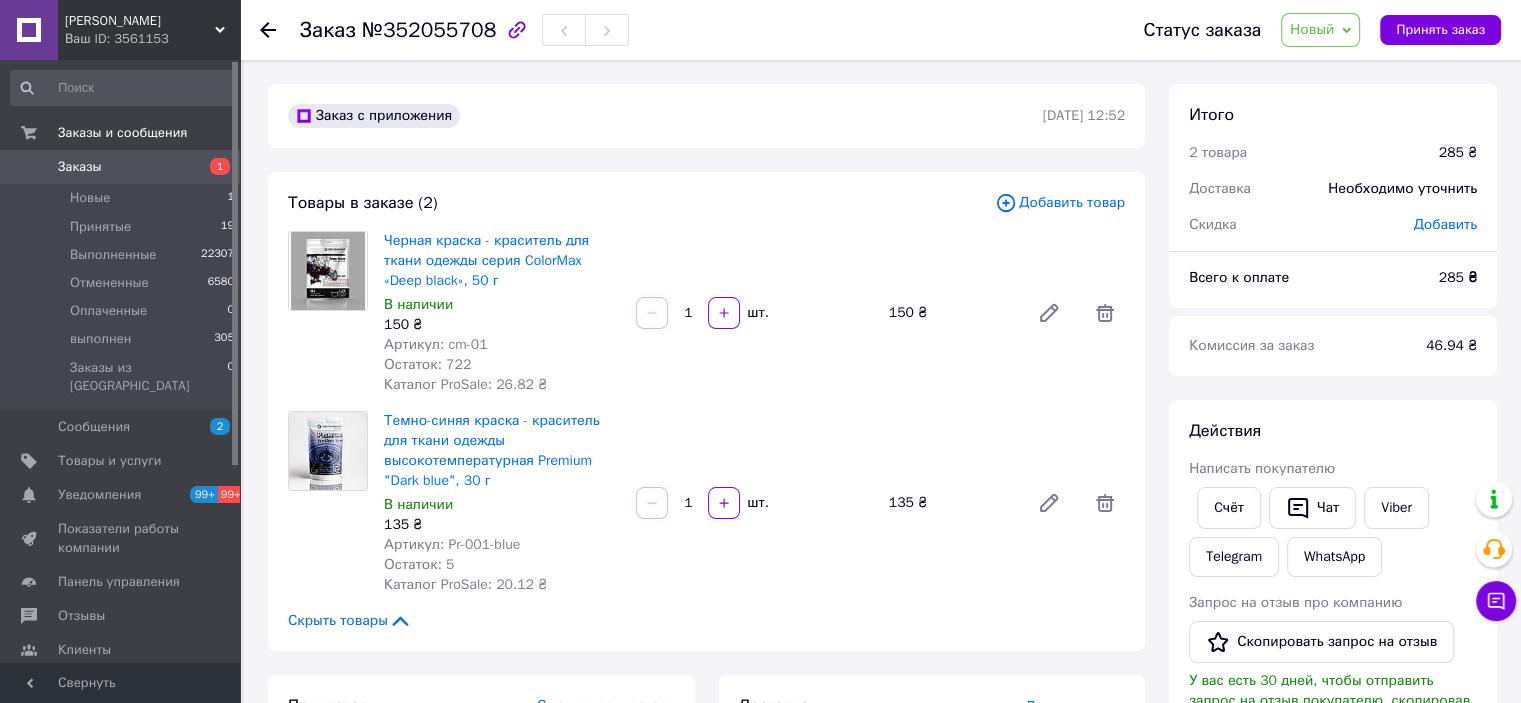 click on "Новый" at bounding box center [1312, 29] 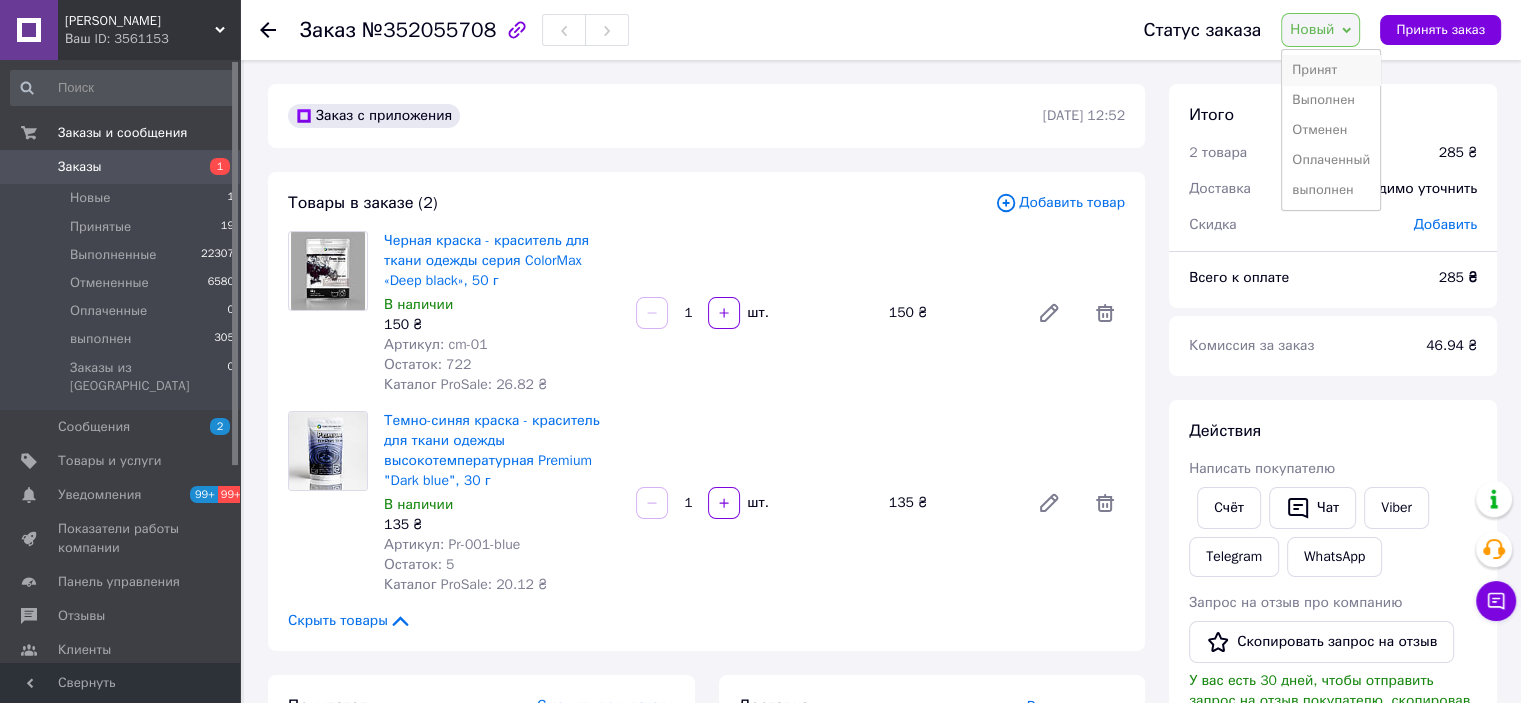 click on "Принят" at bounding box center [1331, 70] 